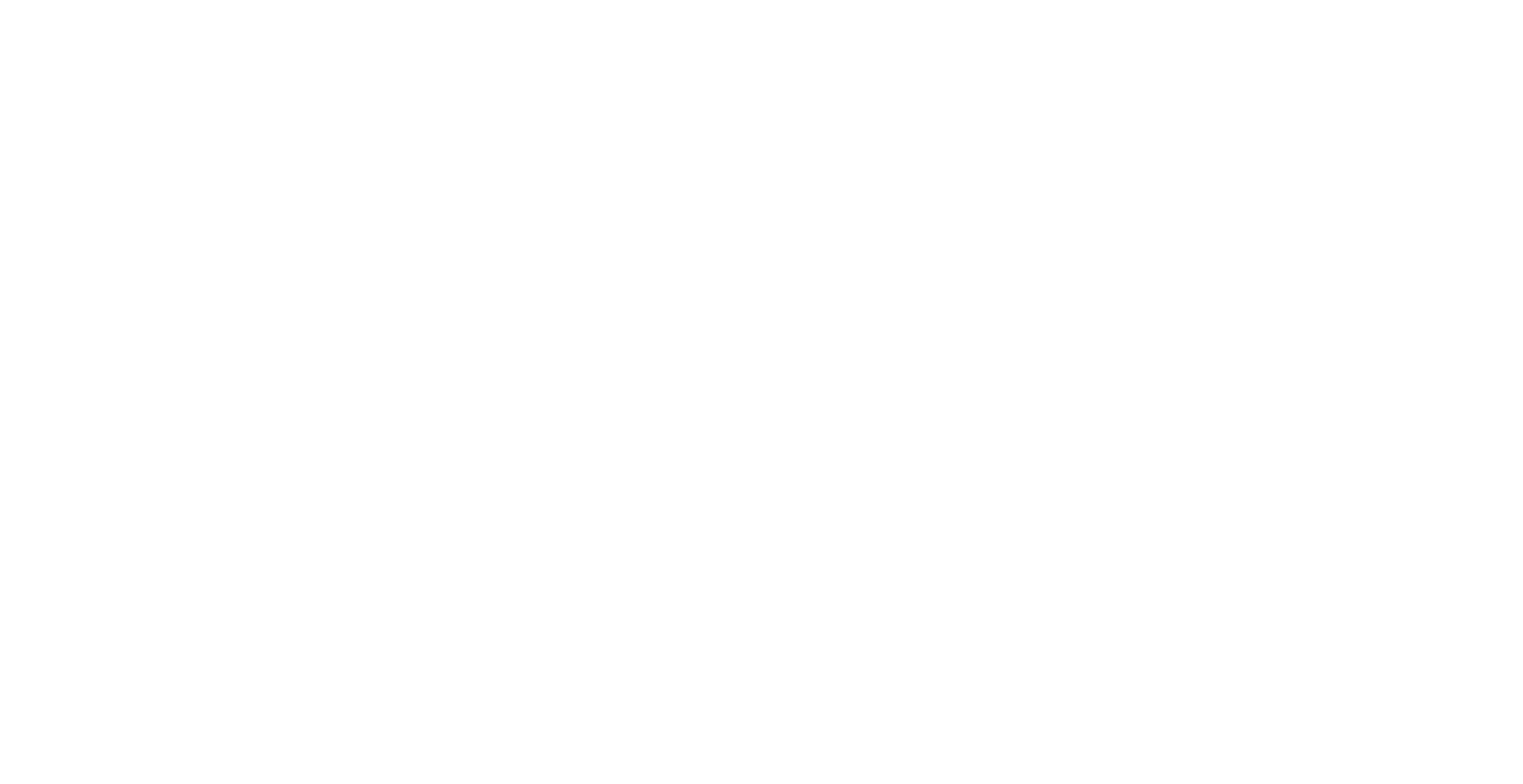 scroll, scrollTop: 0, scrollLeft: 0, axis: both 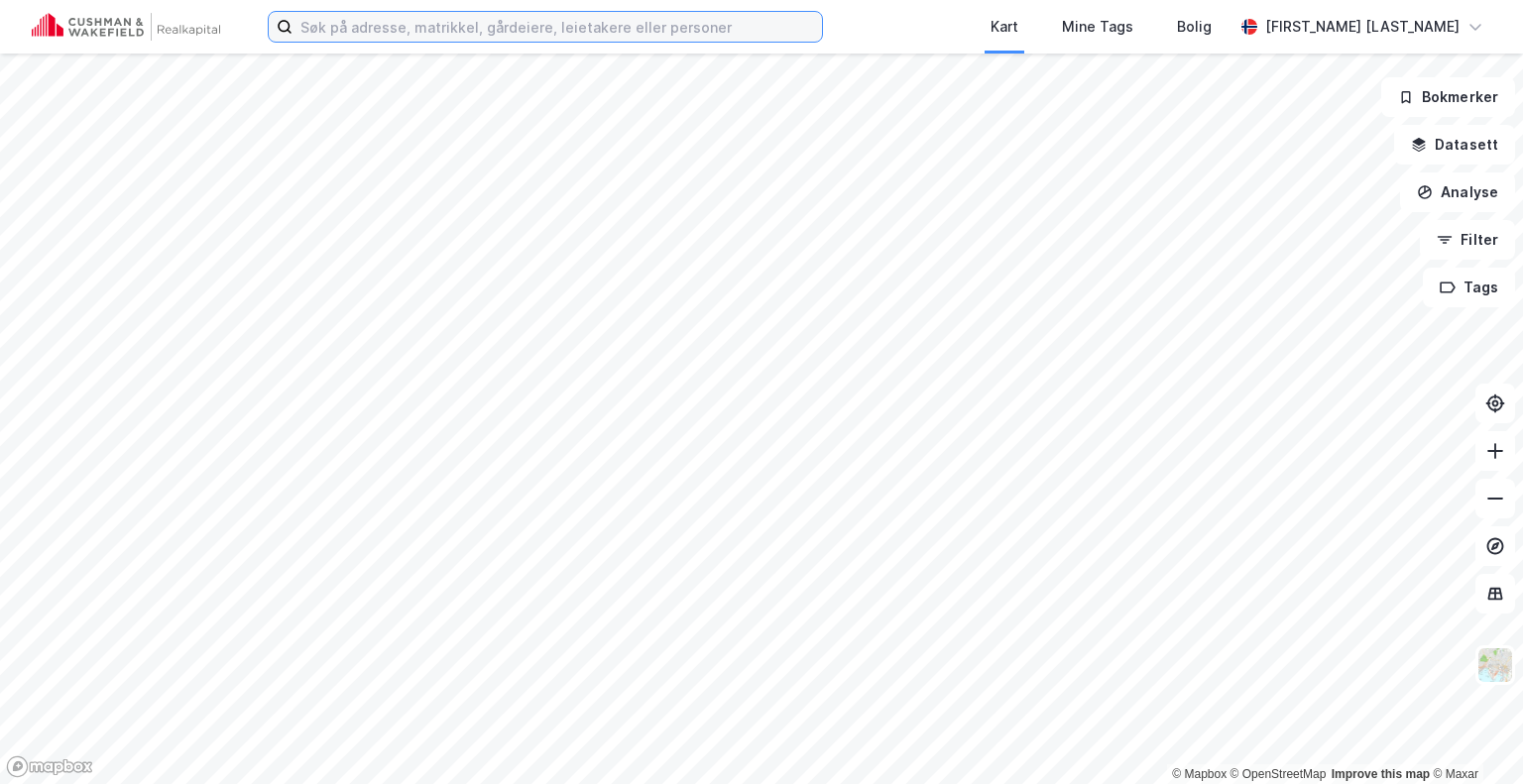 click at bounding box center [557, 27] 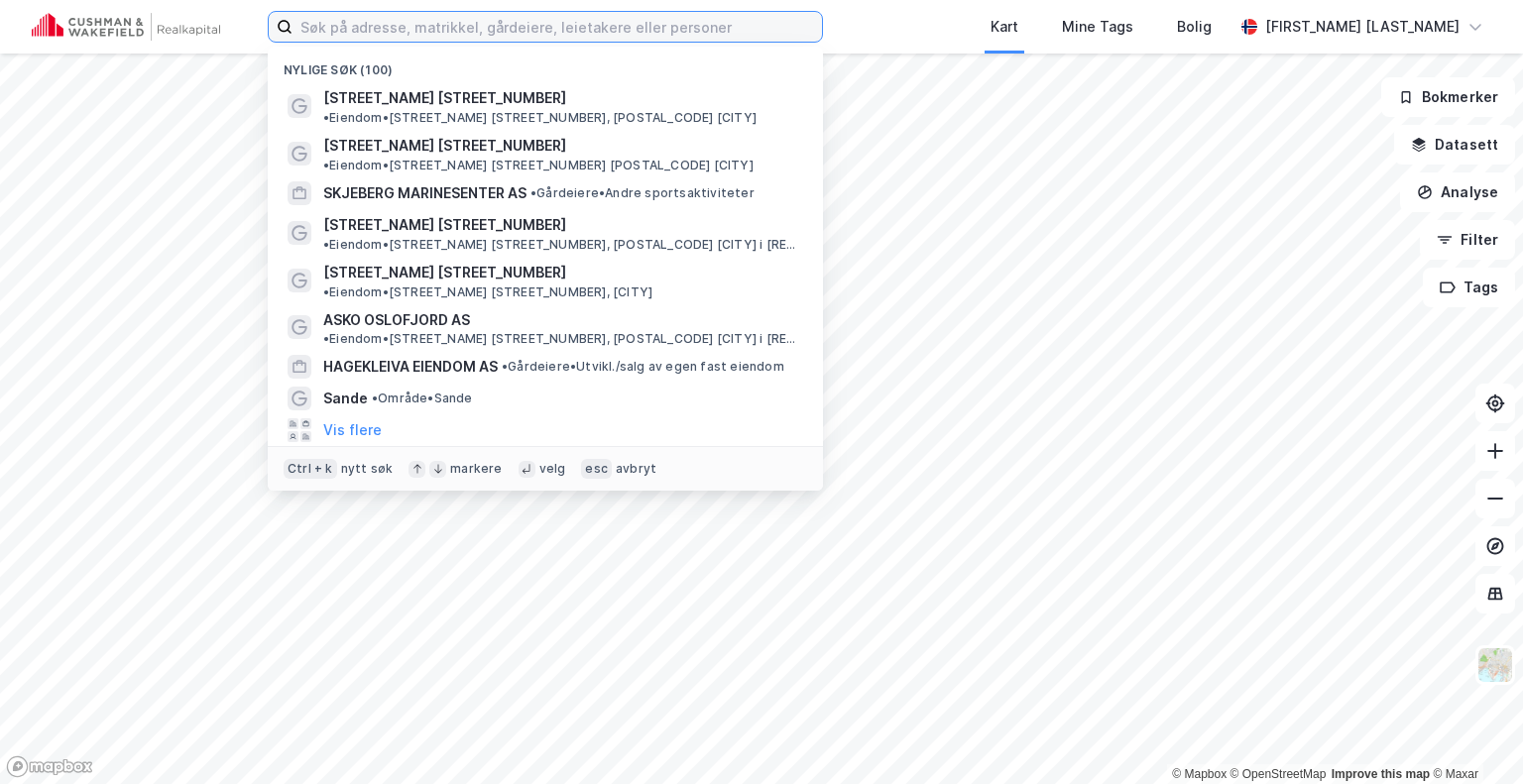 paste on "- [PARCEL_NUMBER]/[LOT_NUMBER] [CITY]" 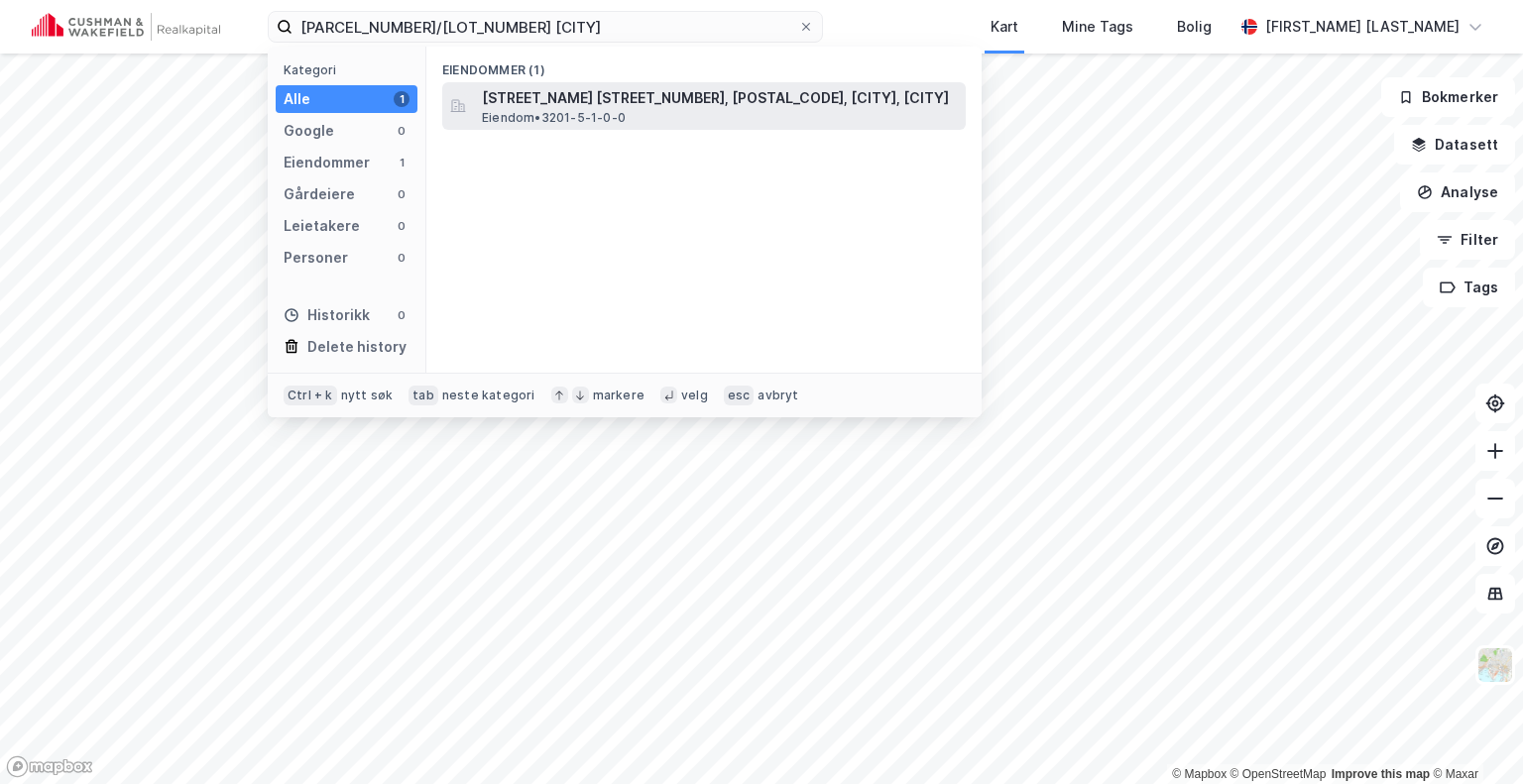 click on "Eiendom  •  3201-5-1-0-0" at bounding box center (553, 118) 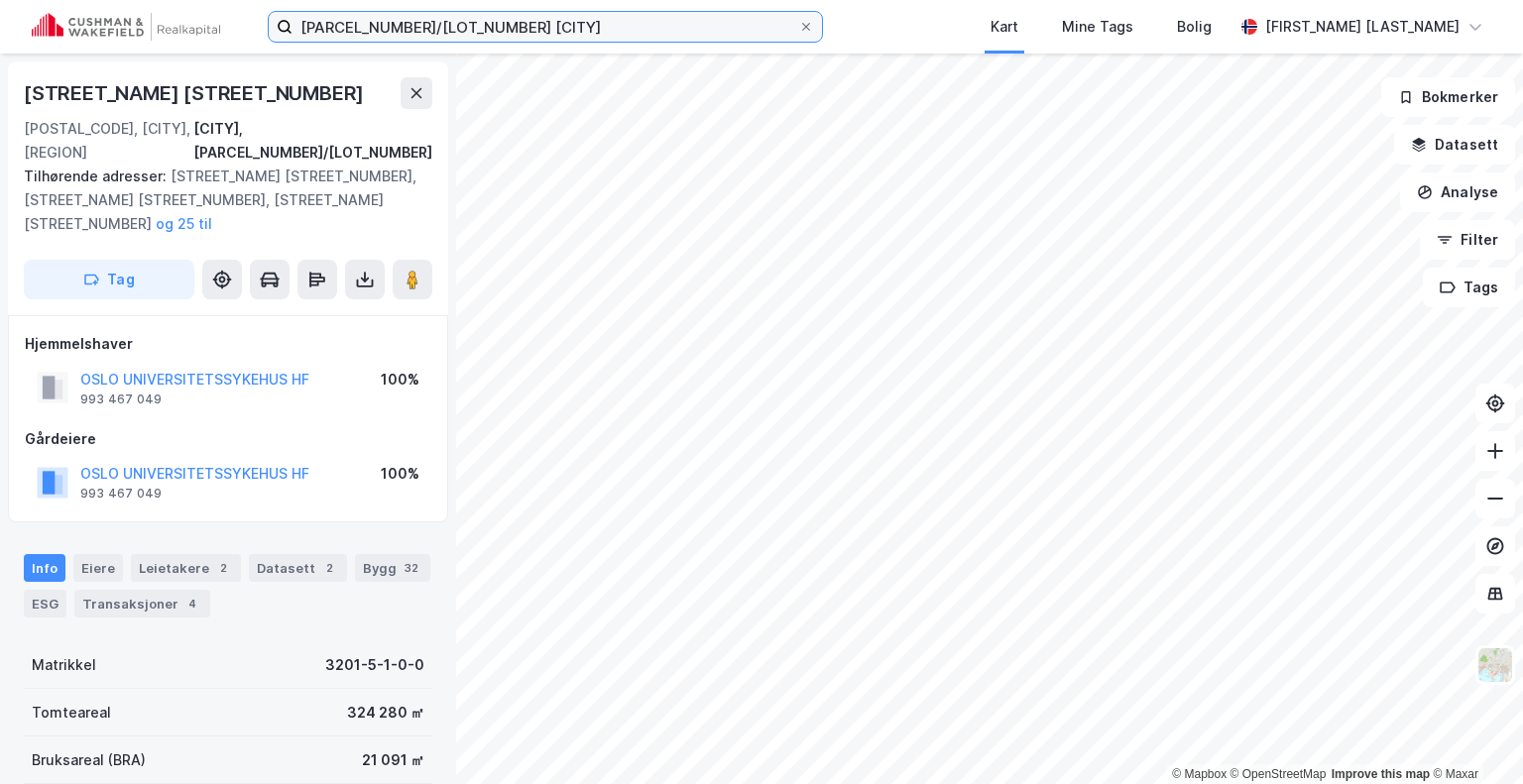 click on "5/1 Bærum" at bounding box center (545, 27) 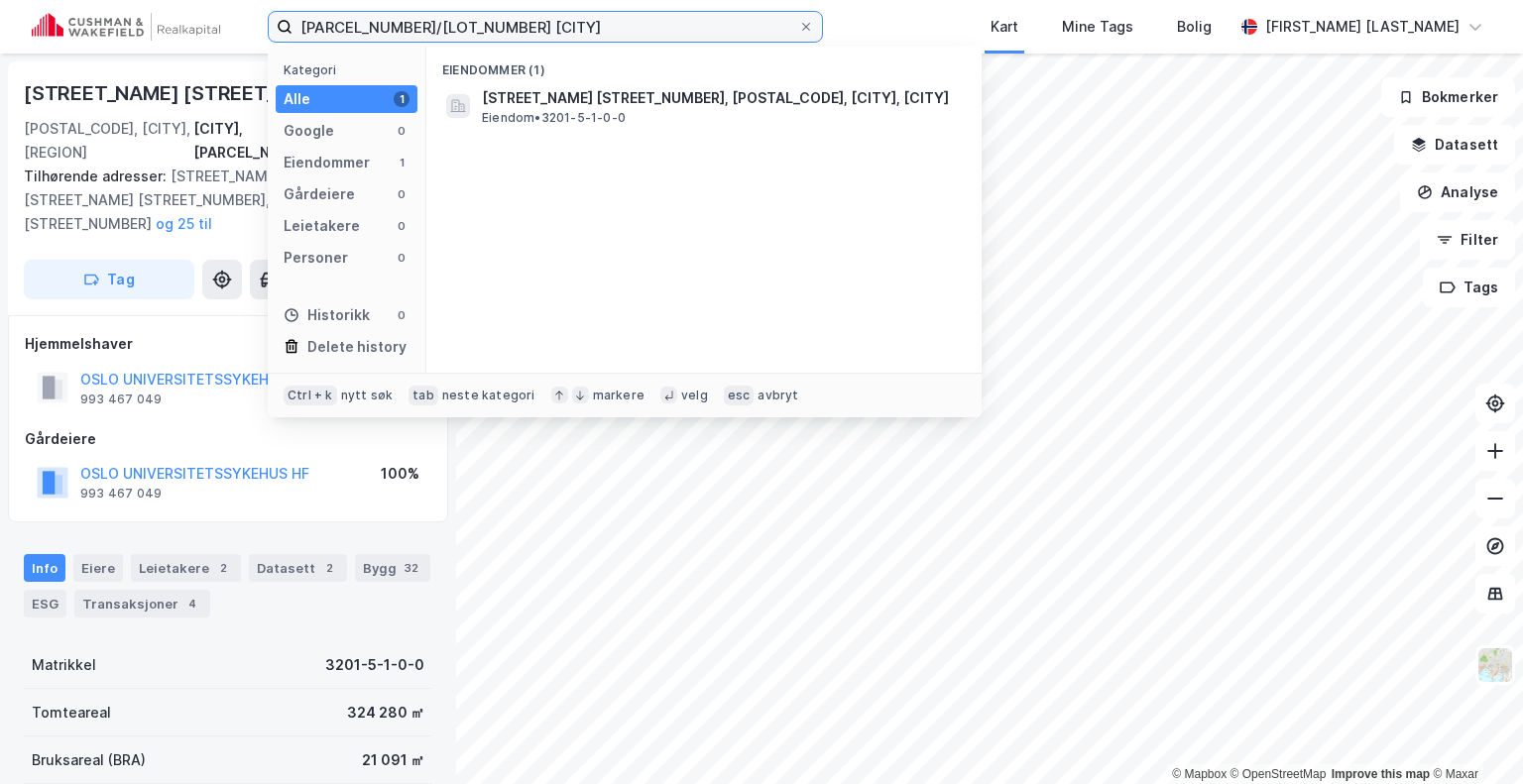 click on "5/1 Bærum" at bounding box center [545, 27] 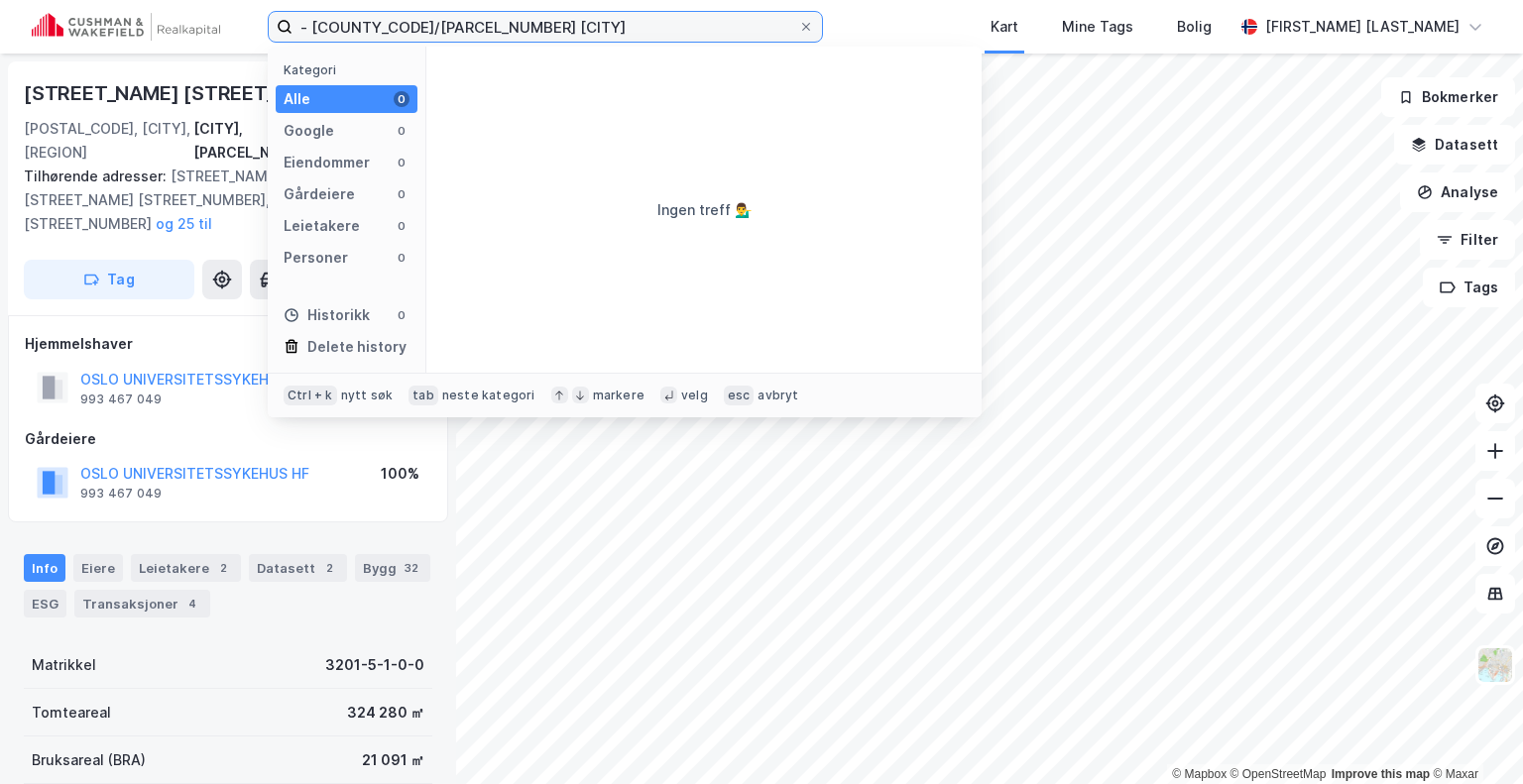 click on "-	42/132 Oslo" at bounding box center [545, 27] 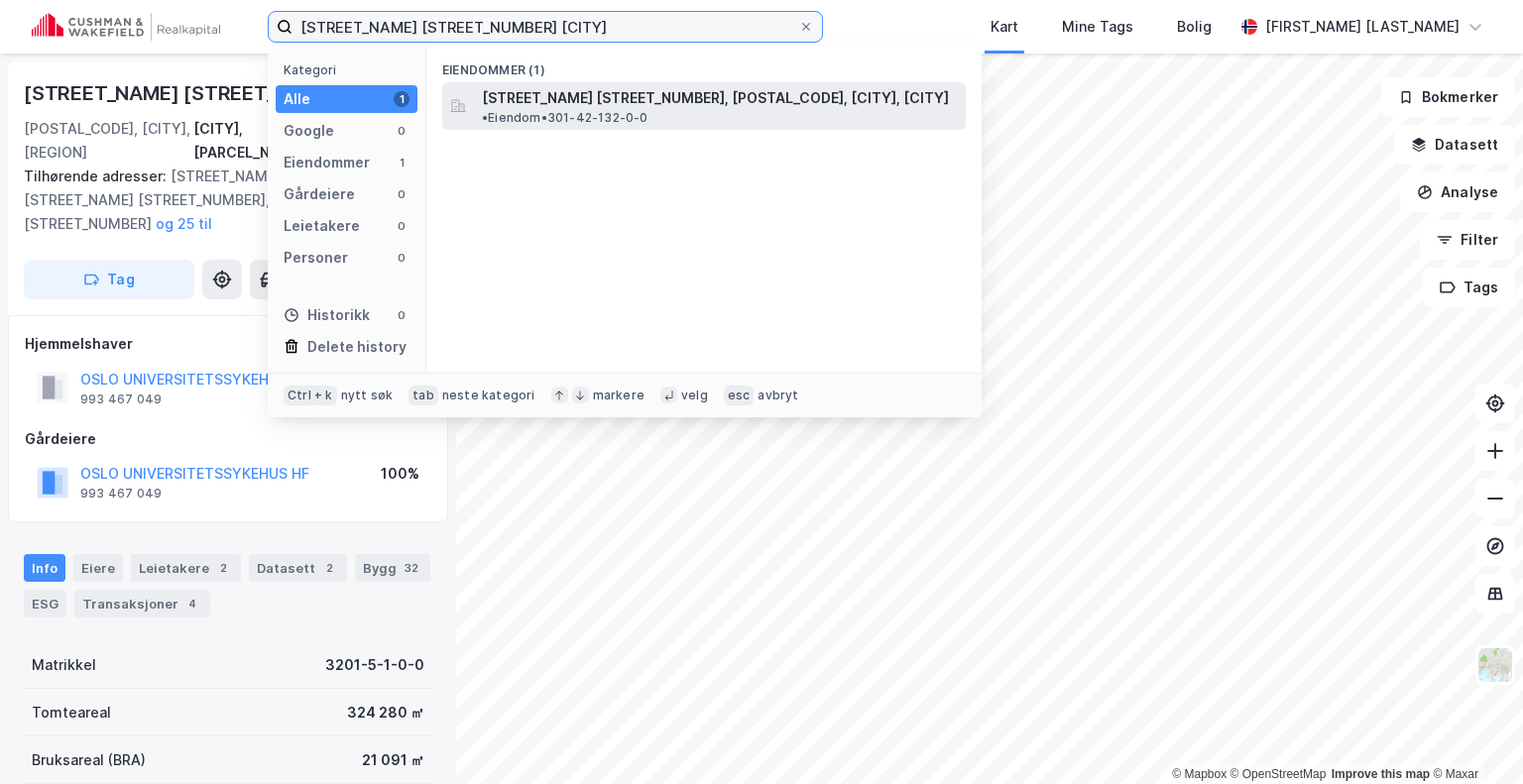 type on "42/132 Oslo" 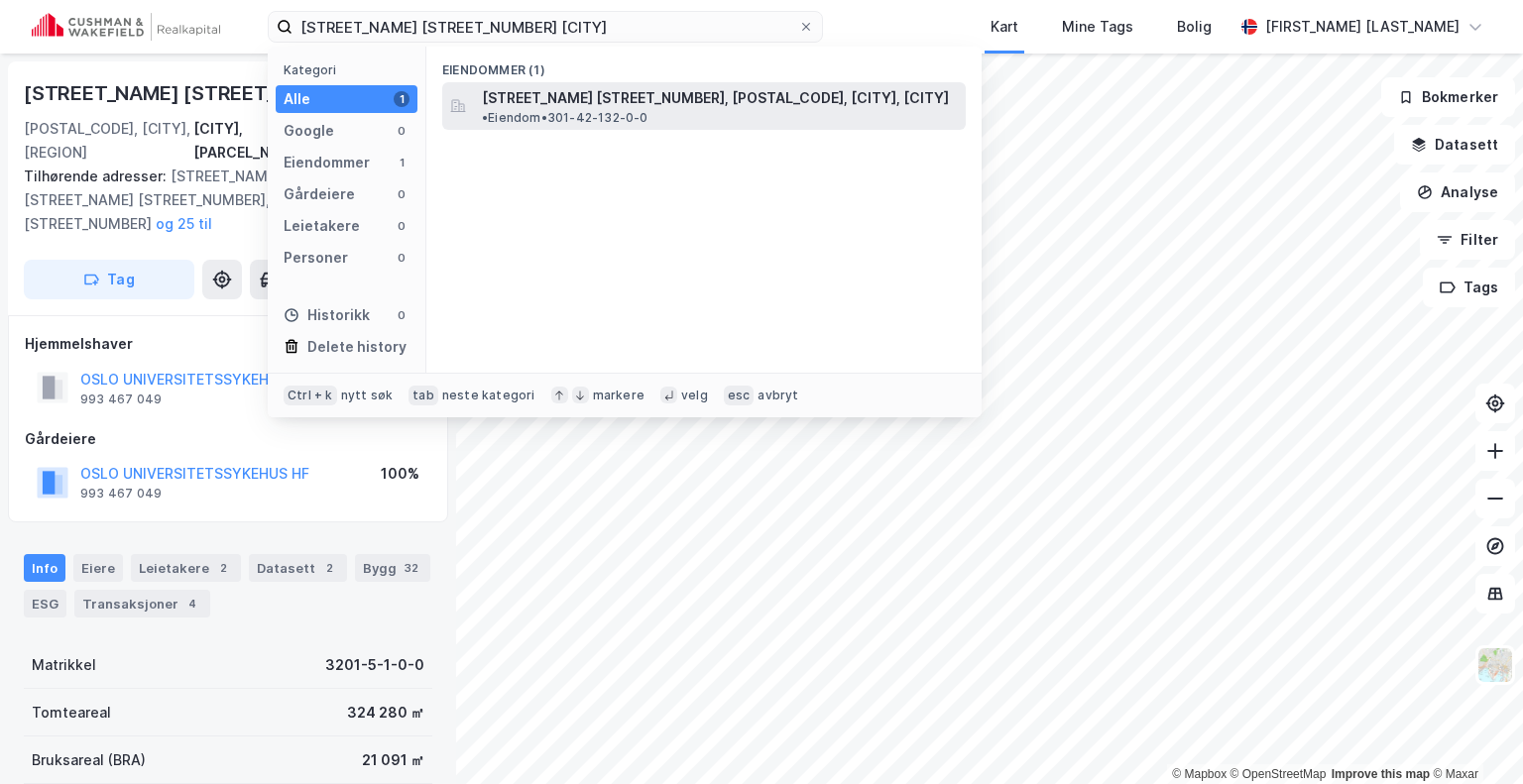 click on "[STREET] [NUMBER], [POSTAL_CODE], [CITY], [CITY]" at bounding box center (715, 98) 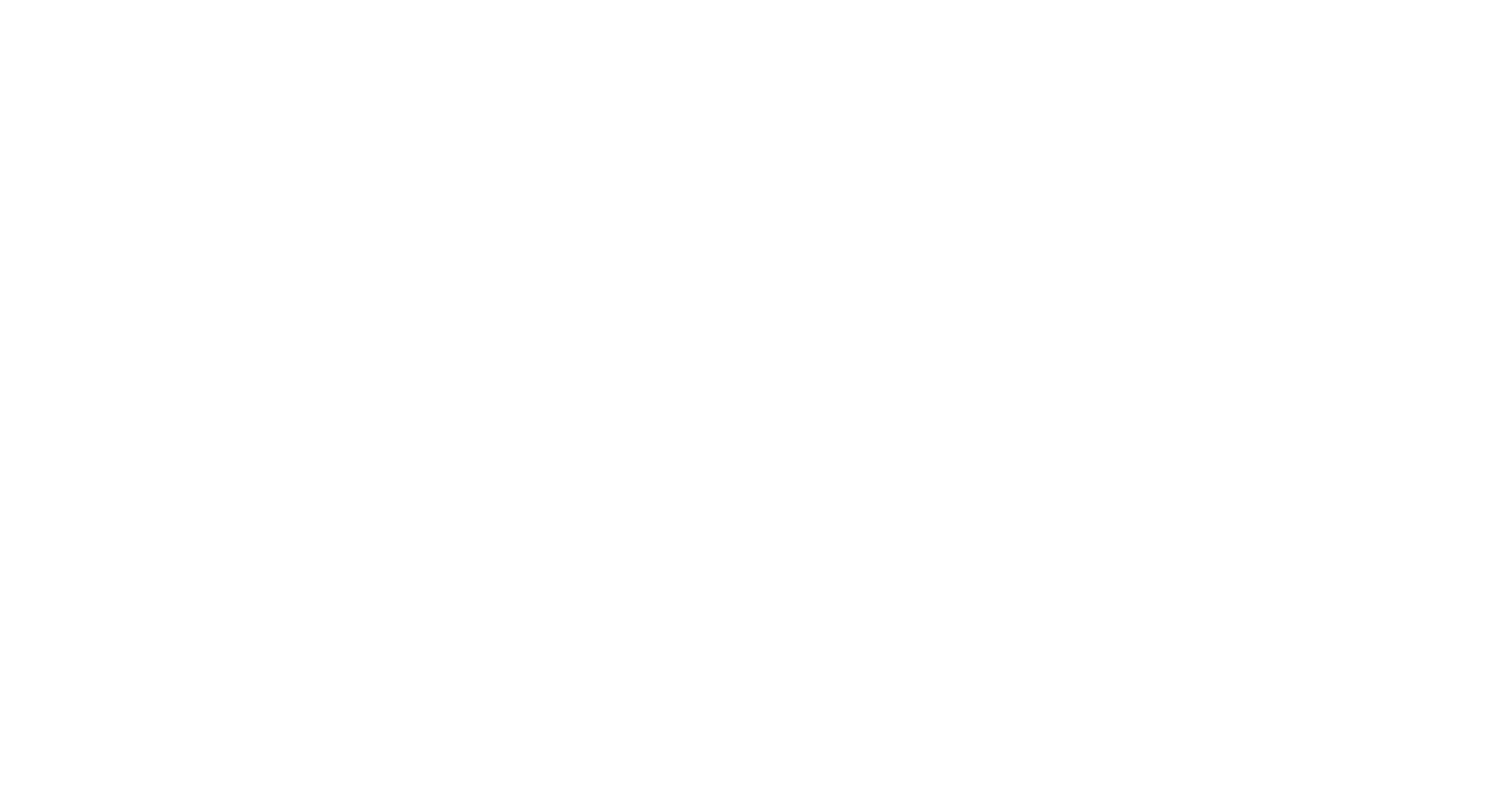 scroll, scrollTop: 0, scrollLeft: 0, axis: both 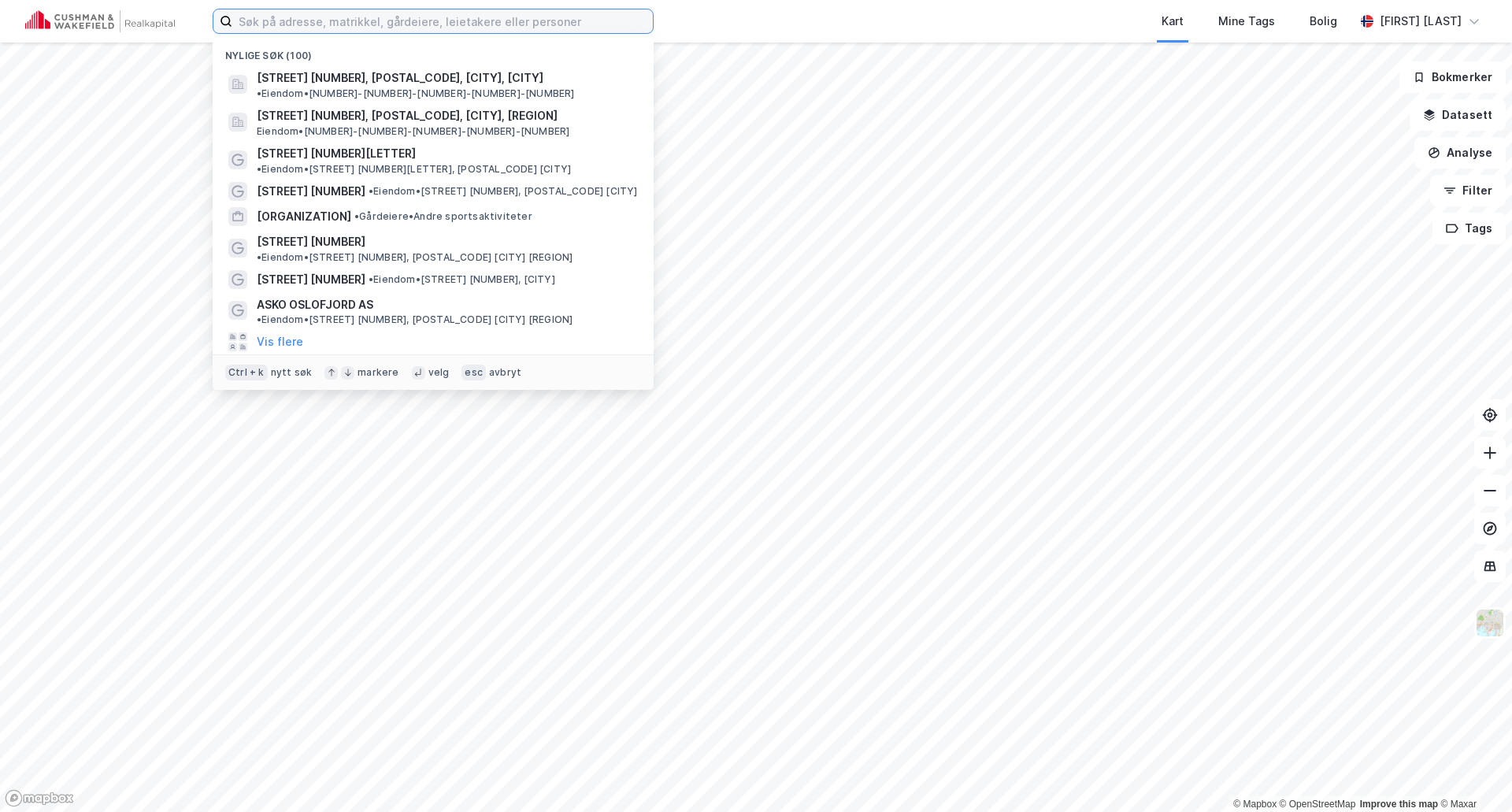 click at bounding box center (443, 21) 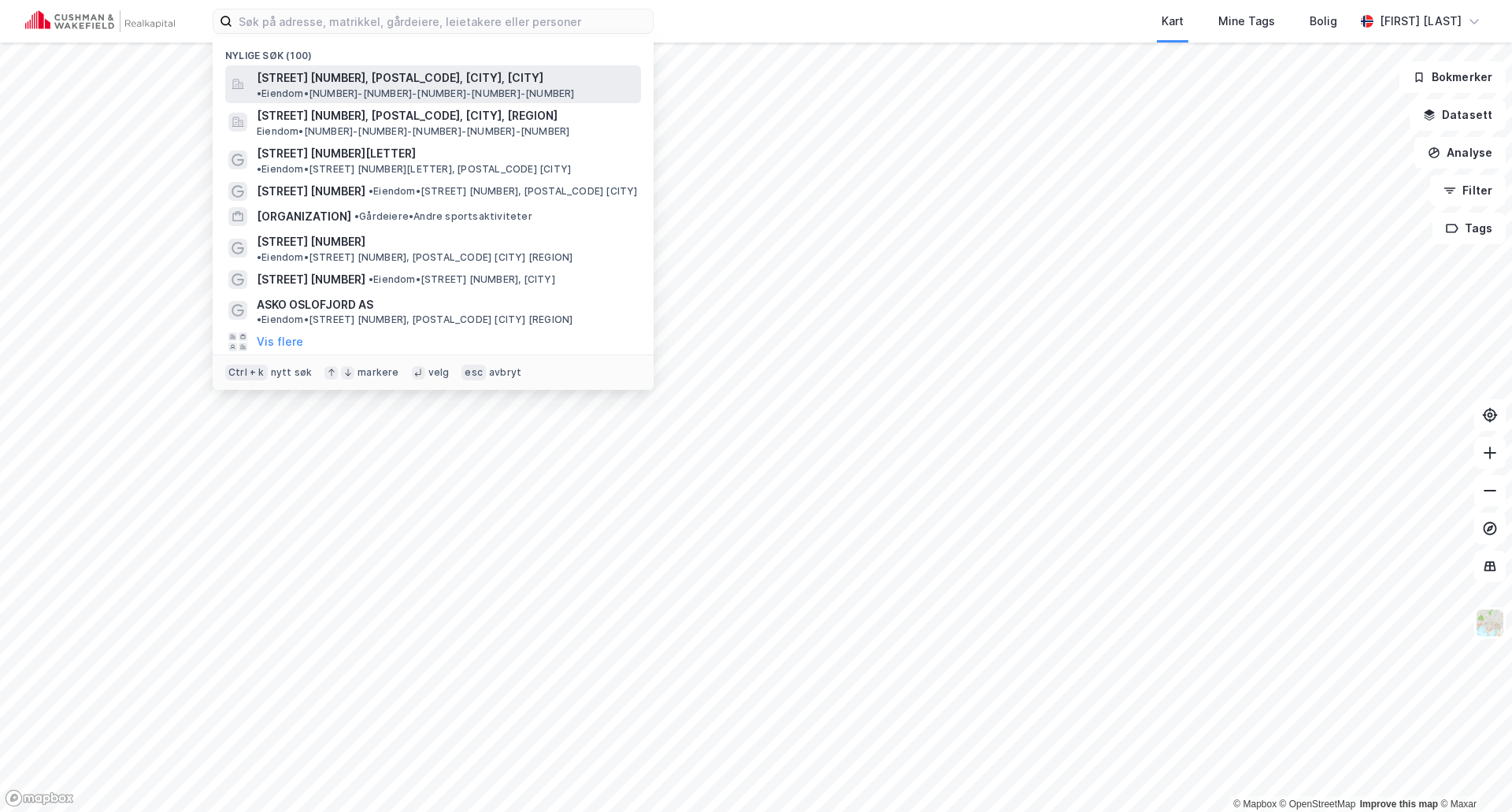 click on "[STREET] [NUMBER], [POSTAL_CODE], [CITY], [CITY]" at bounding box center (400, 78) 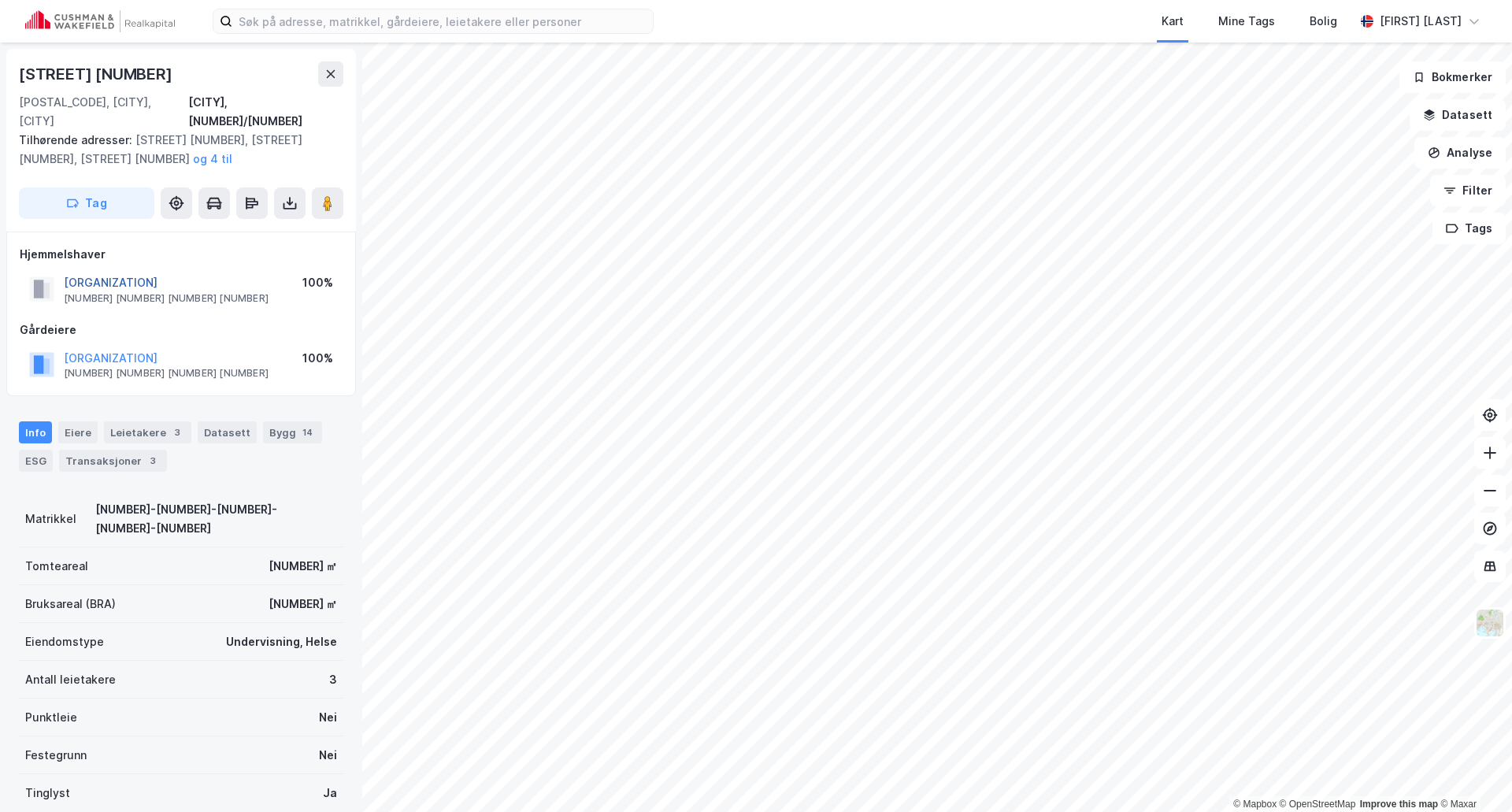 click on "[ORGANIZATION]" at bounding box center (0, 0) 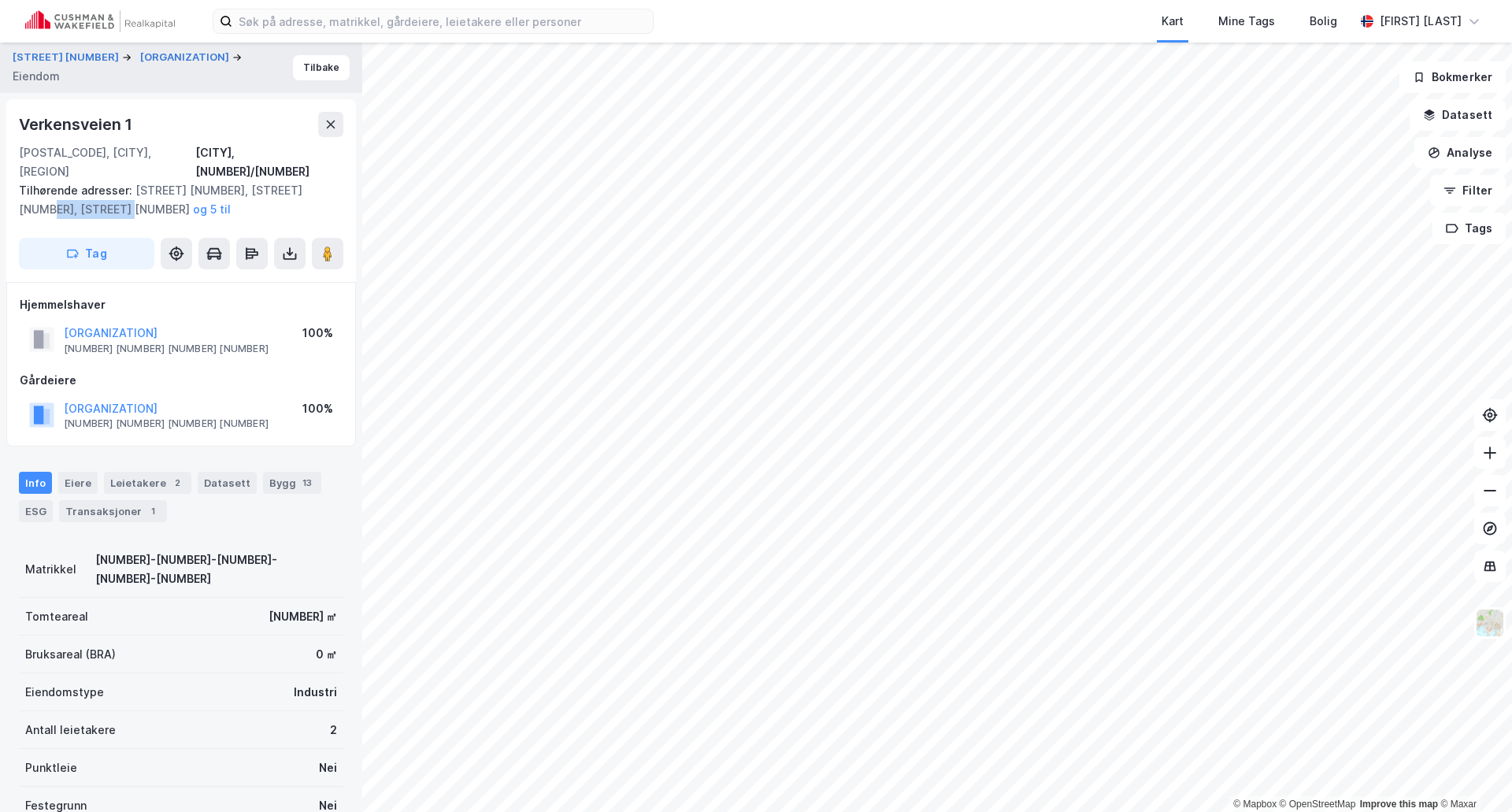 drag, startPoint x: 18, startPoint y: 190, endPoint x: 104, endPoint y: 186, distance: 86.09297 